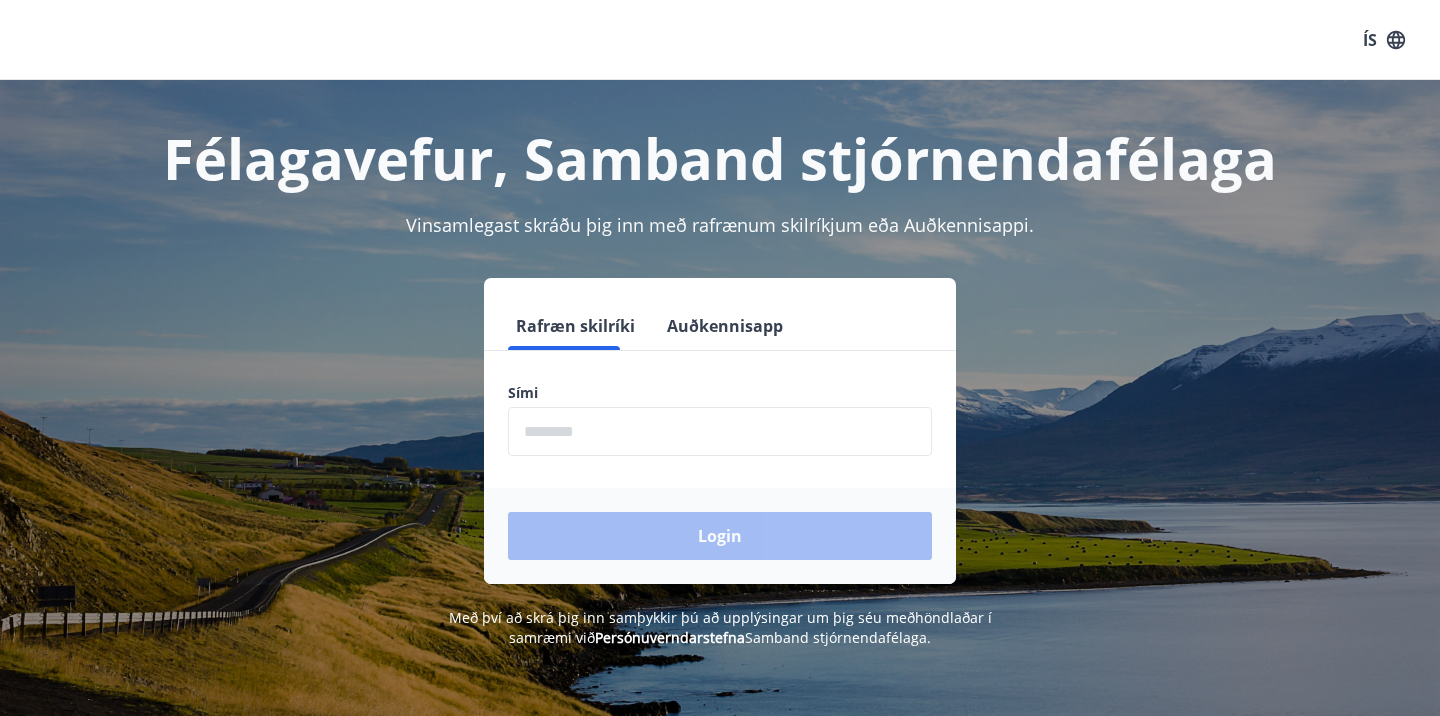 scroll, scrollTop: 0, scrollLeft: 0, axis: both 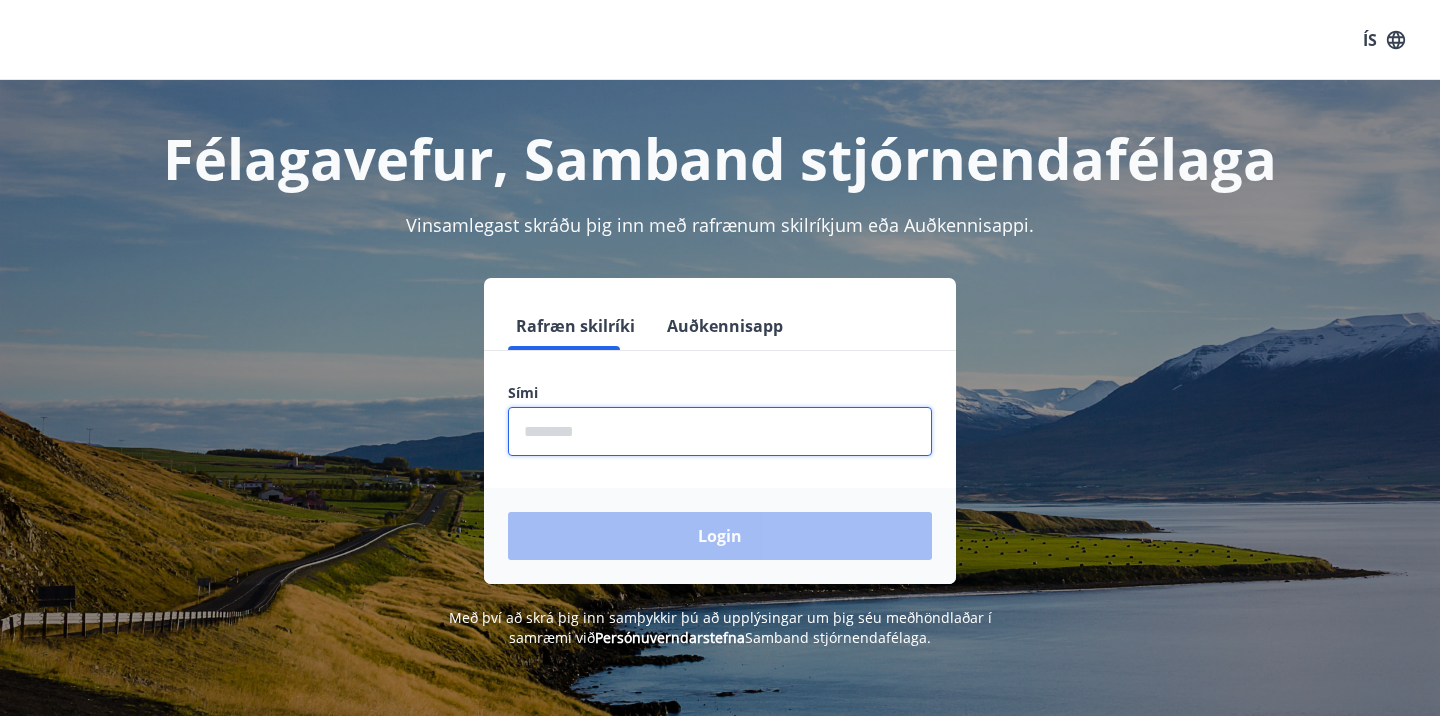 type on "********" 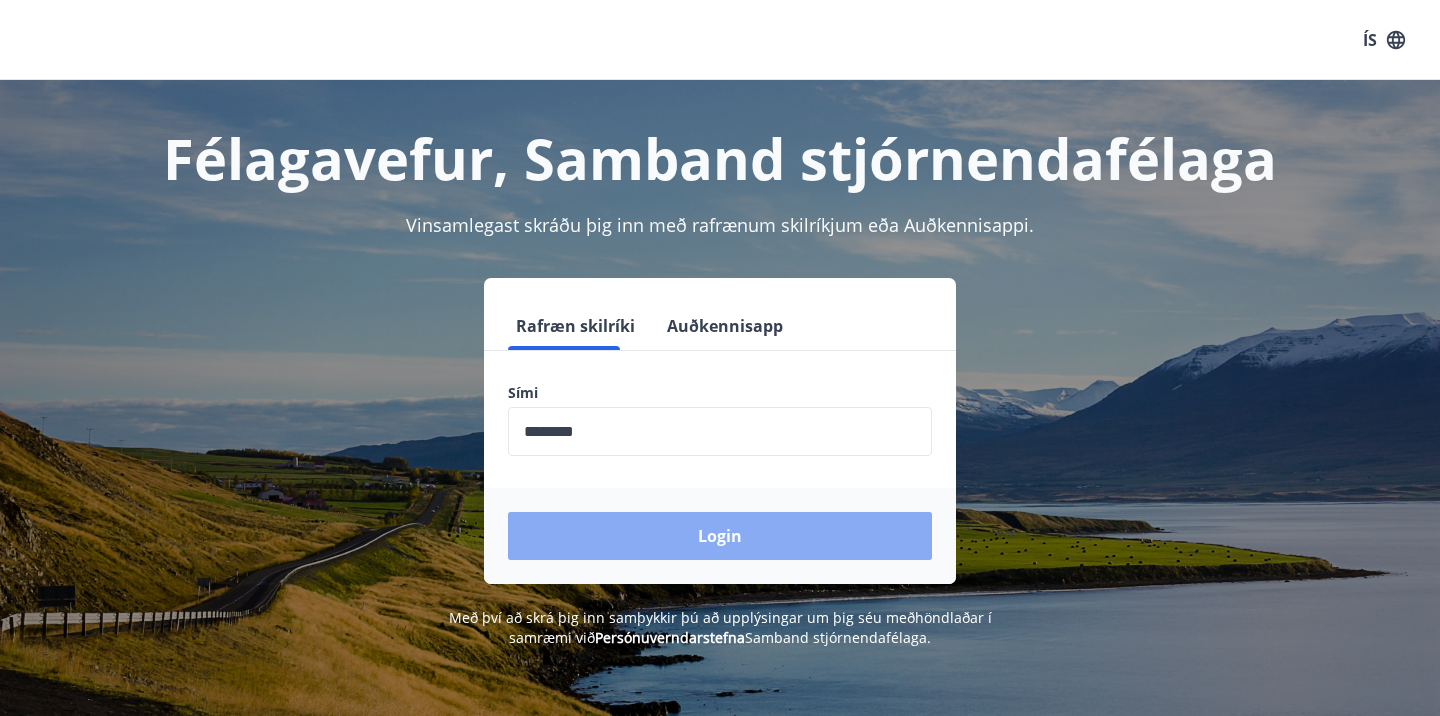 click on "Login" at bounding box center [720, 536] 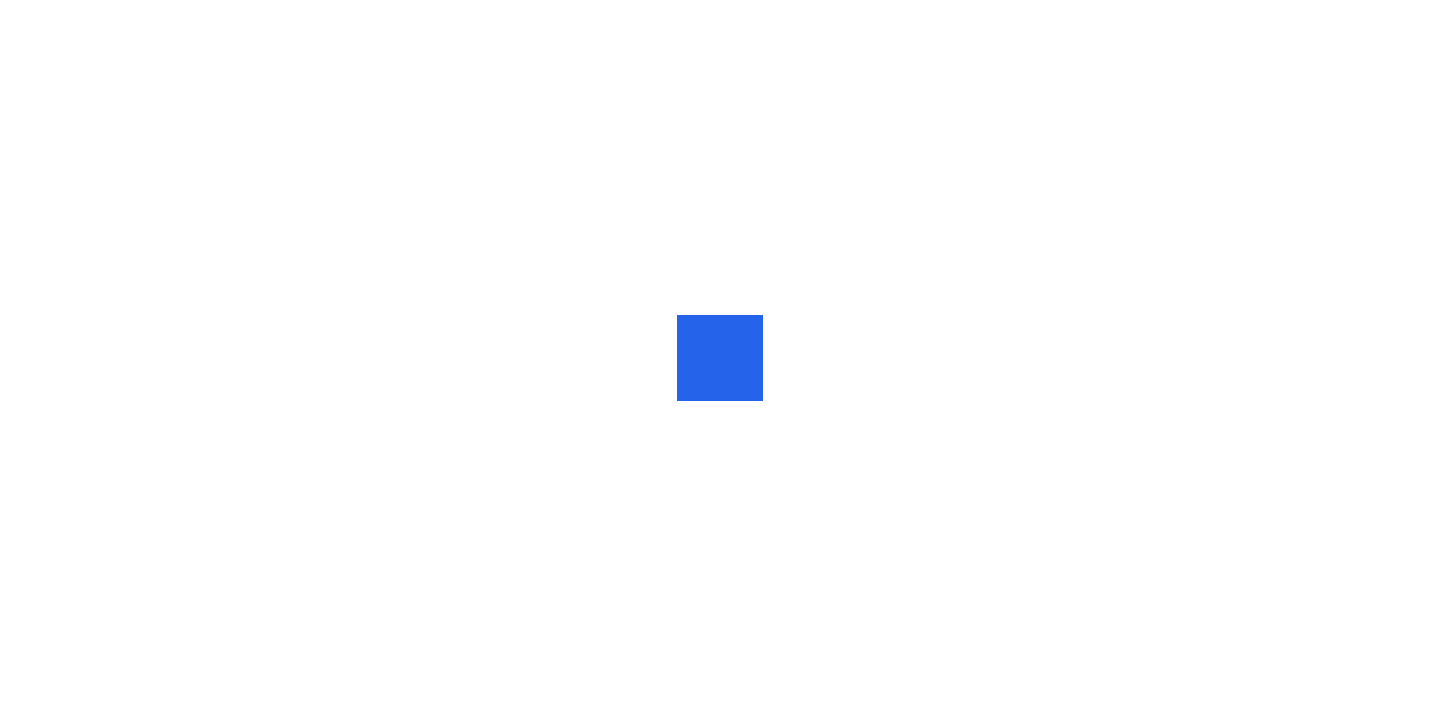 scroll, scrollTop: 0, scrollLeft: 0, axis: both 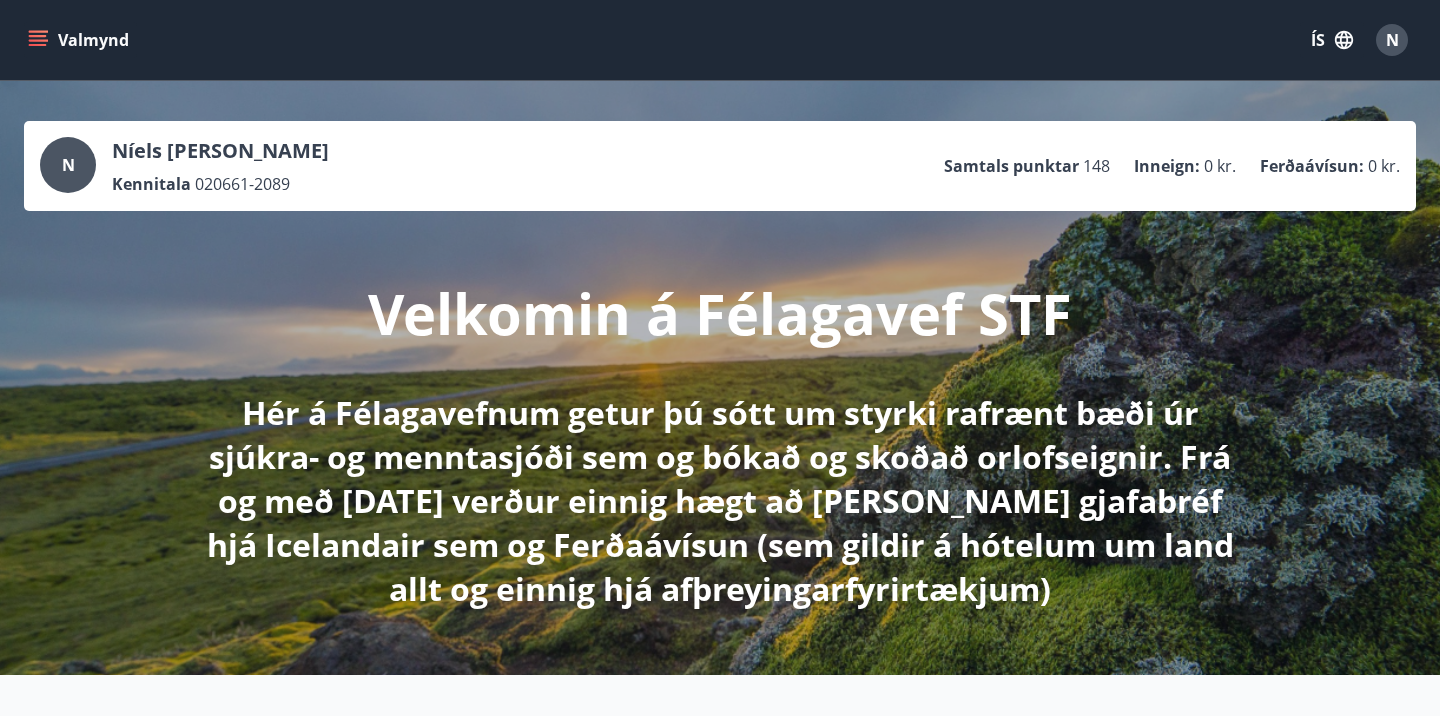 click 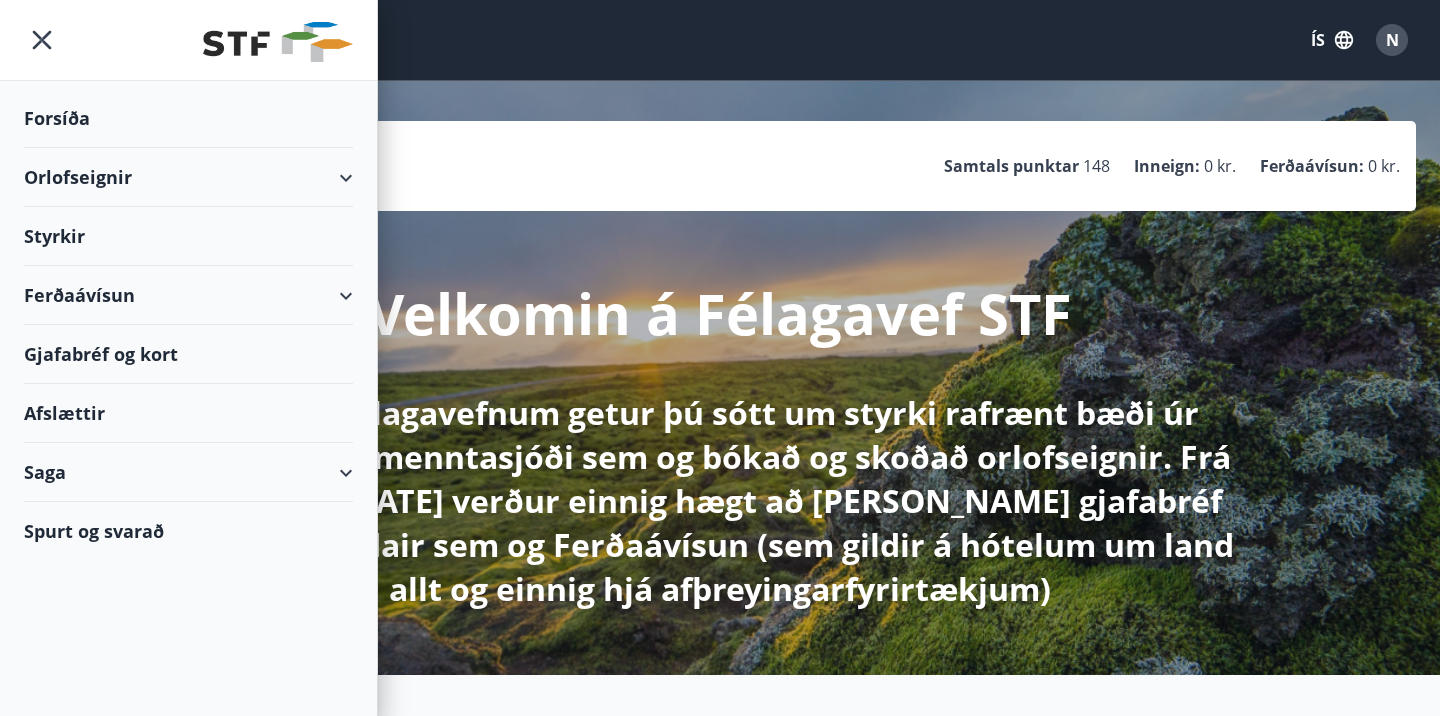click on "Ferðaávísun" at bounding box center [188, 295] 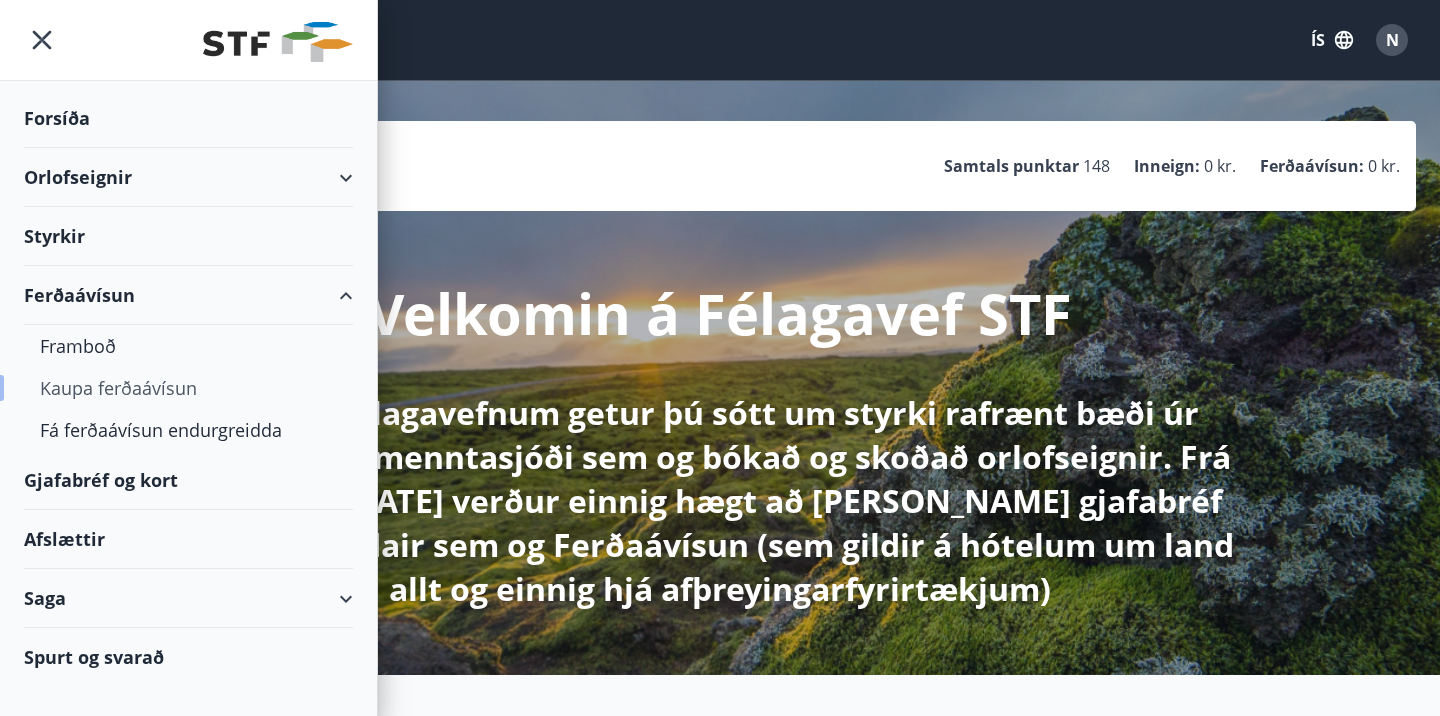 click on "Kaupa ferðaávísun" at bounding box center (188, 388) 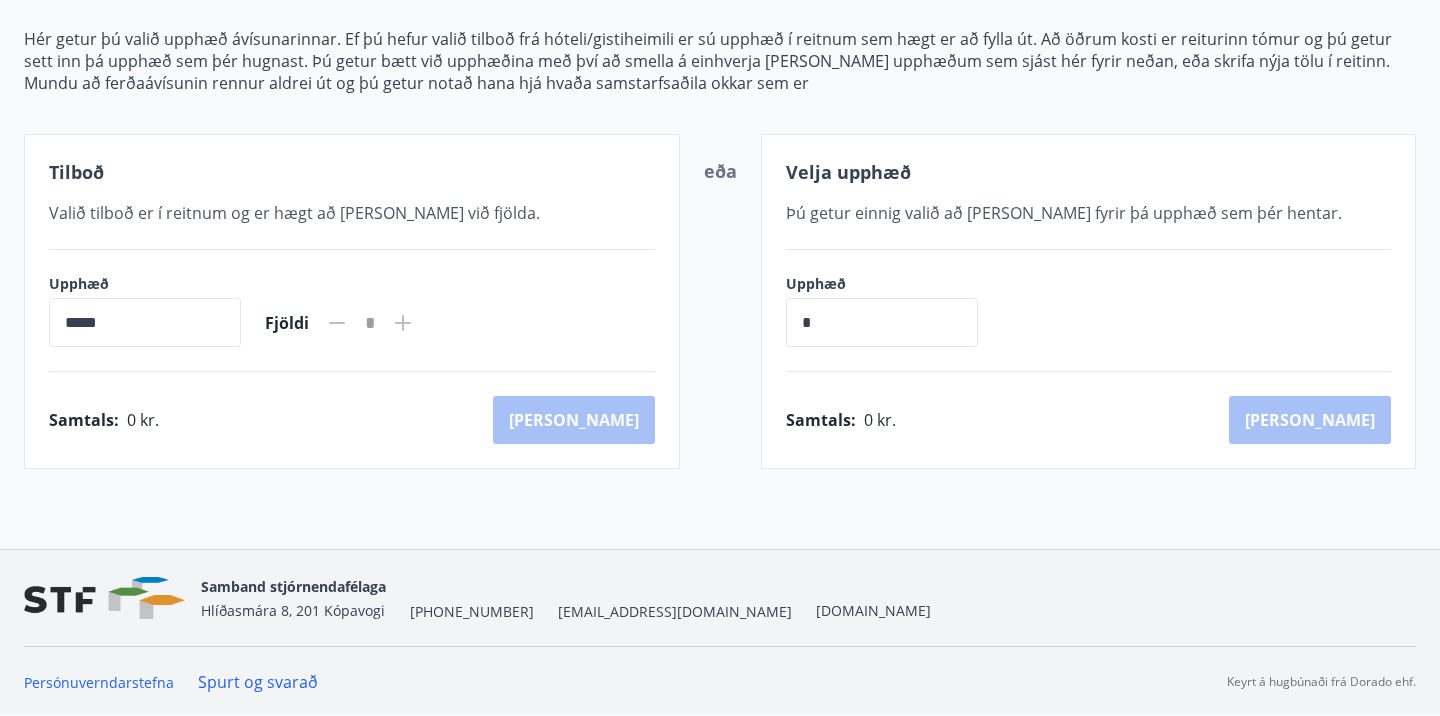 scroll, scrollTop: 0, scrollLeft: 0, axis: both 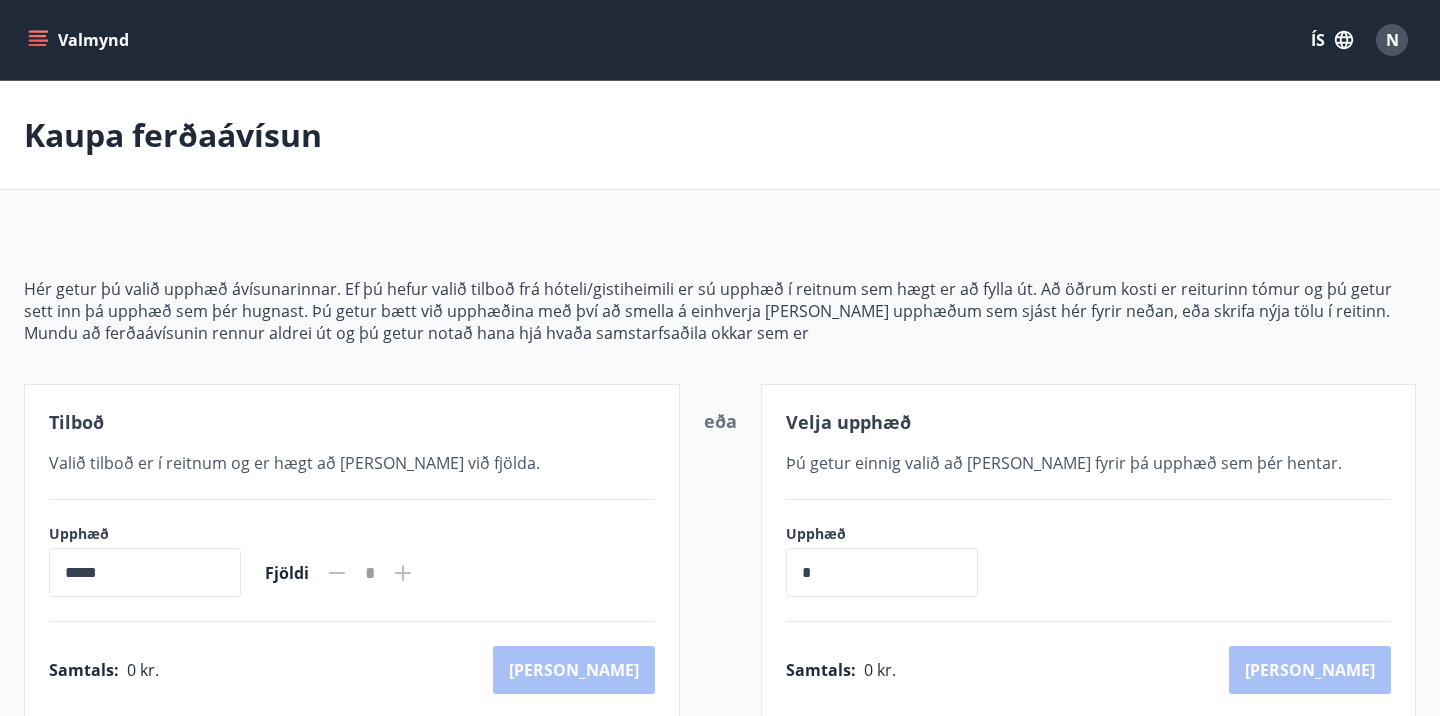 click 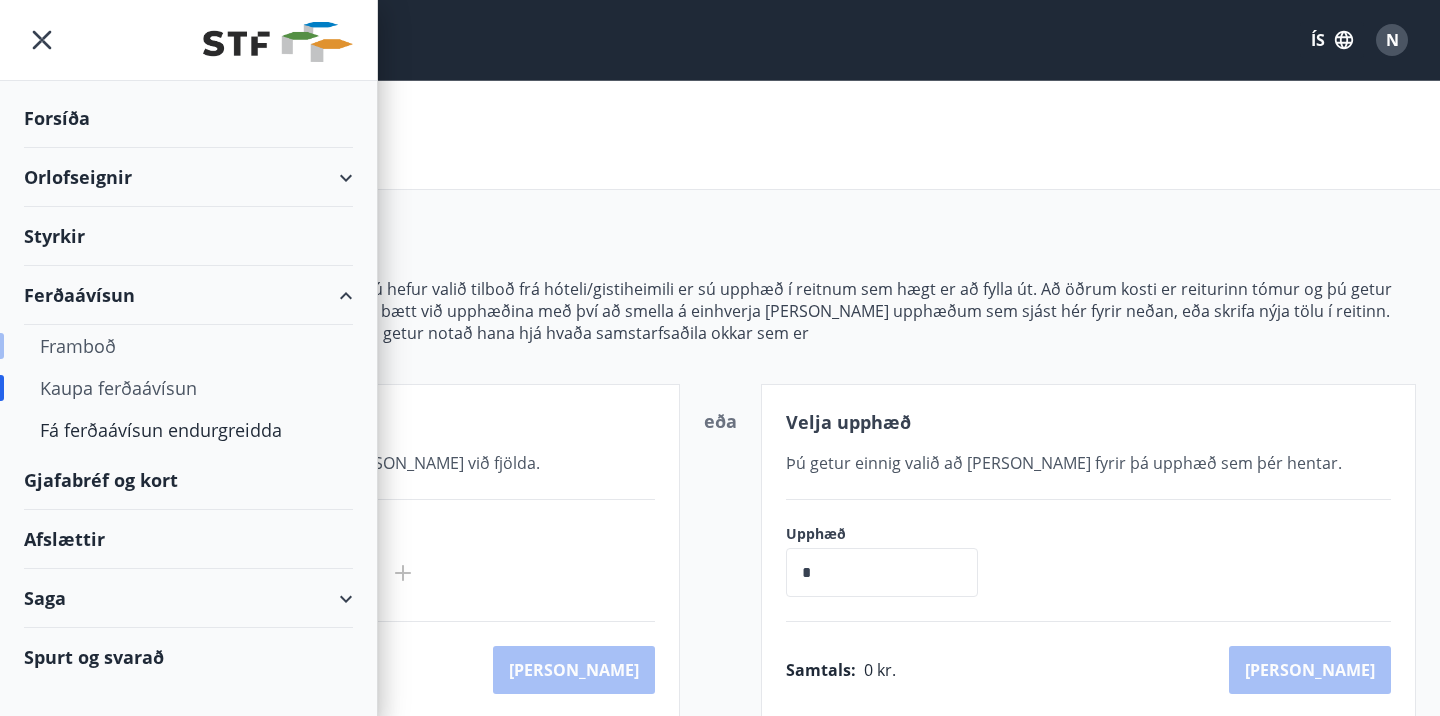 click on "Framboð" at bounding box center (188, 346) 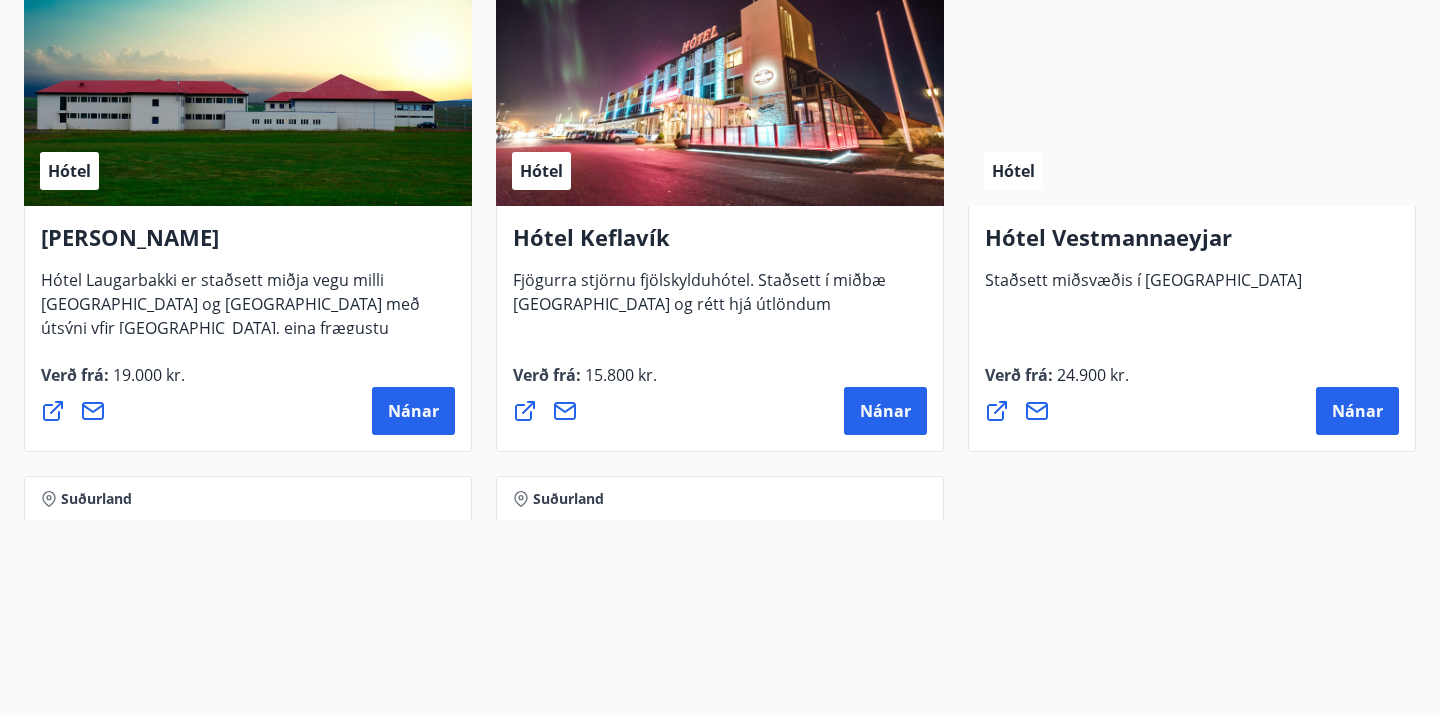 scroll, scrollTop: 4999, scrollLeft: 0, axis: vertical 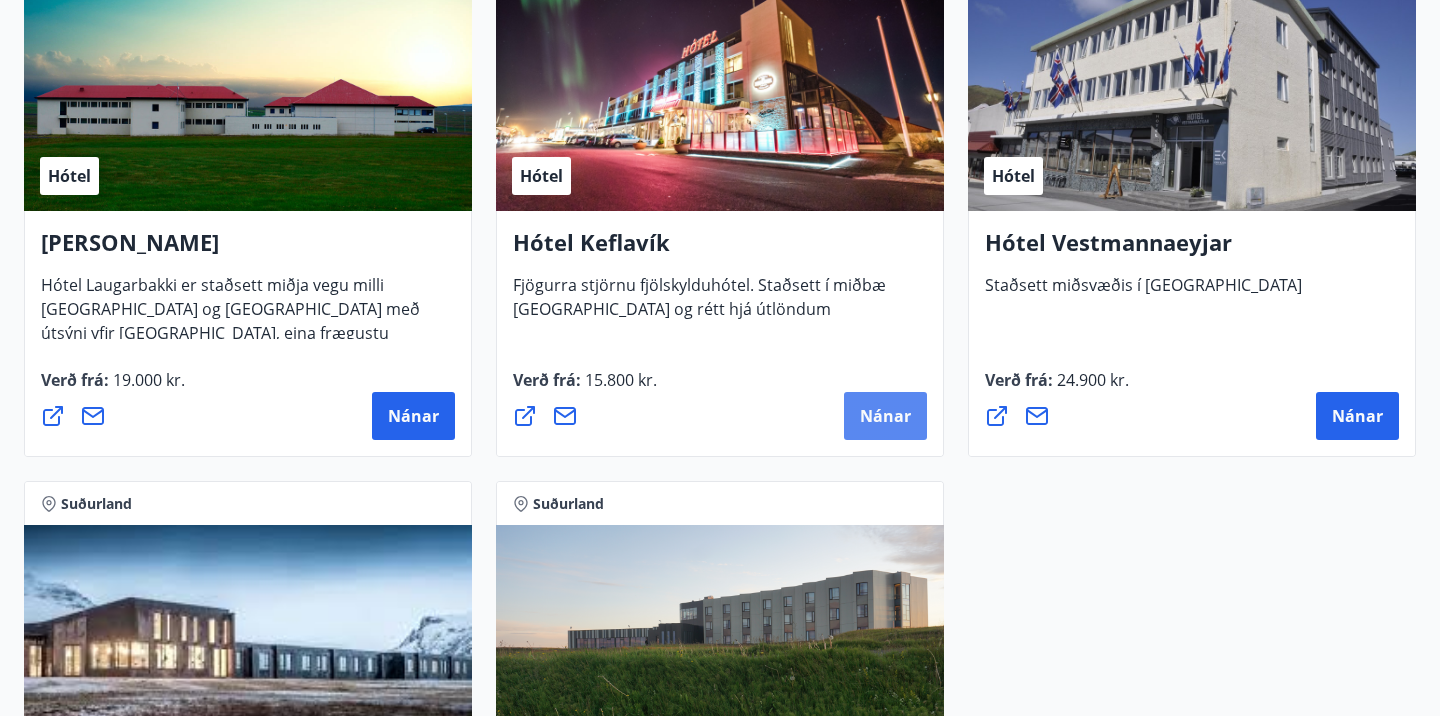click on "Nánar" at bounding box center (885, 416) 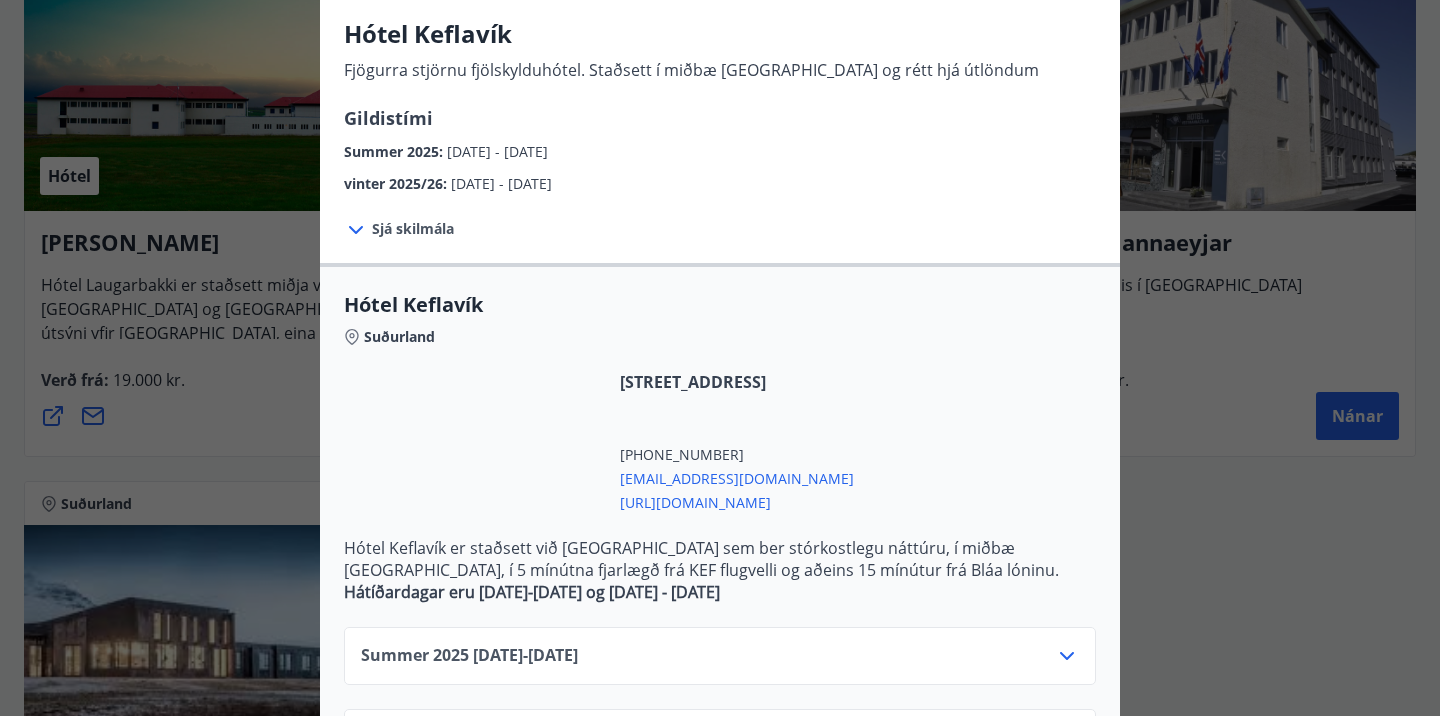 scroll, scrollTop: 331, scrollLeft: 0, axis: vertical 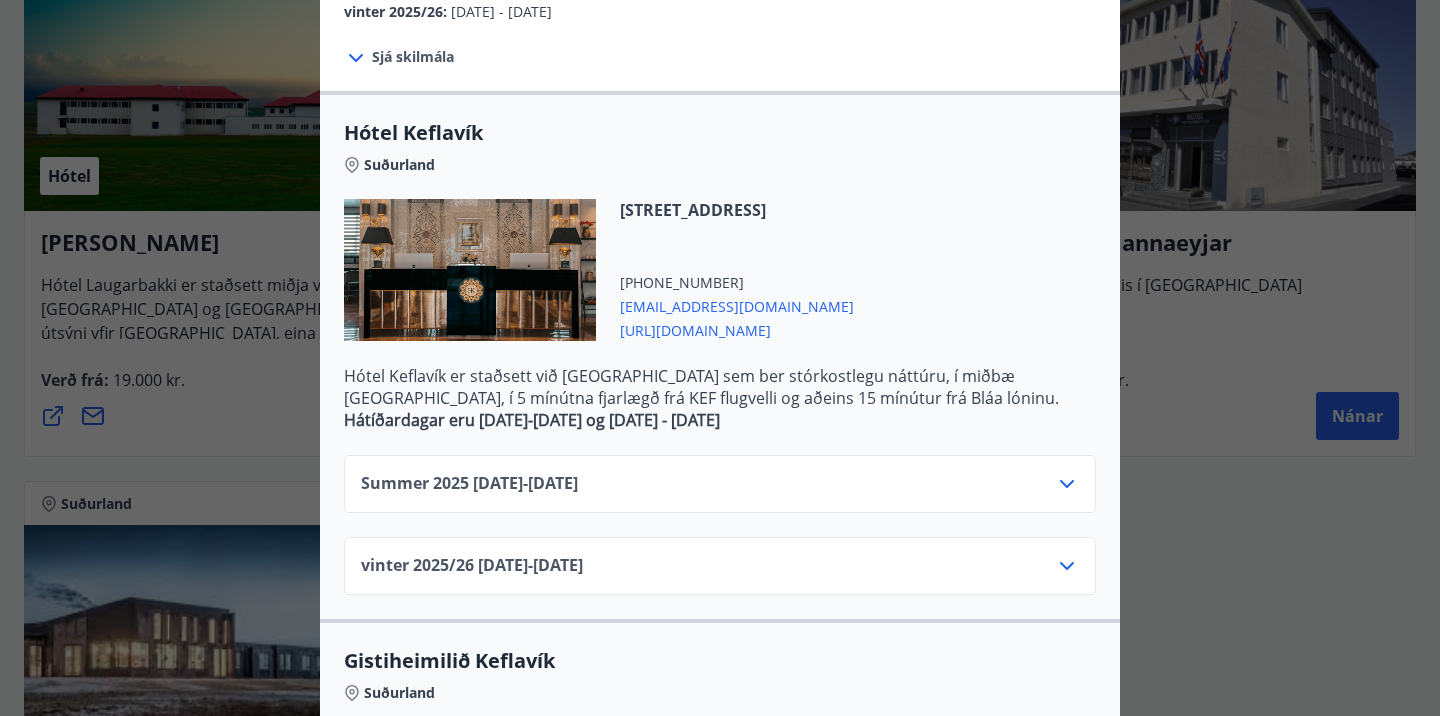 click 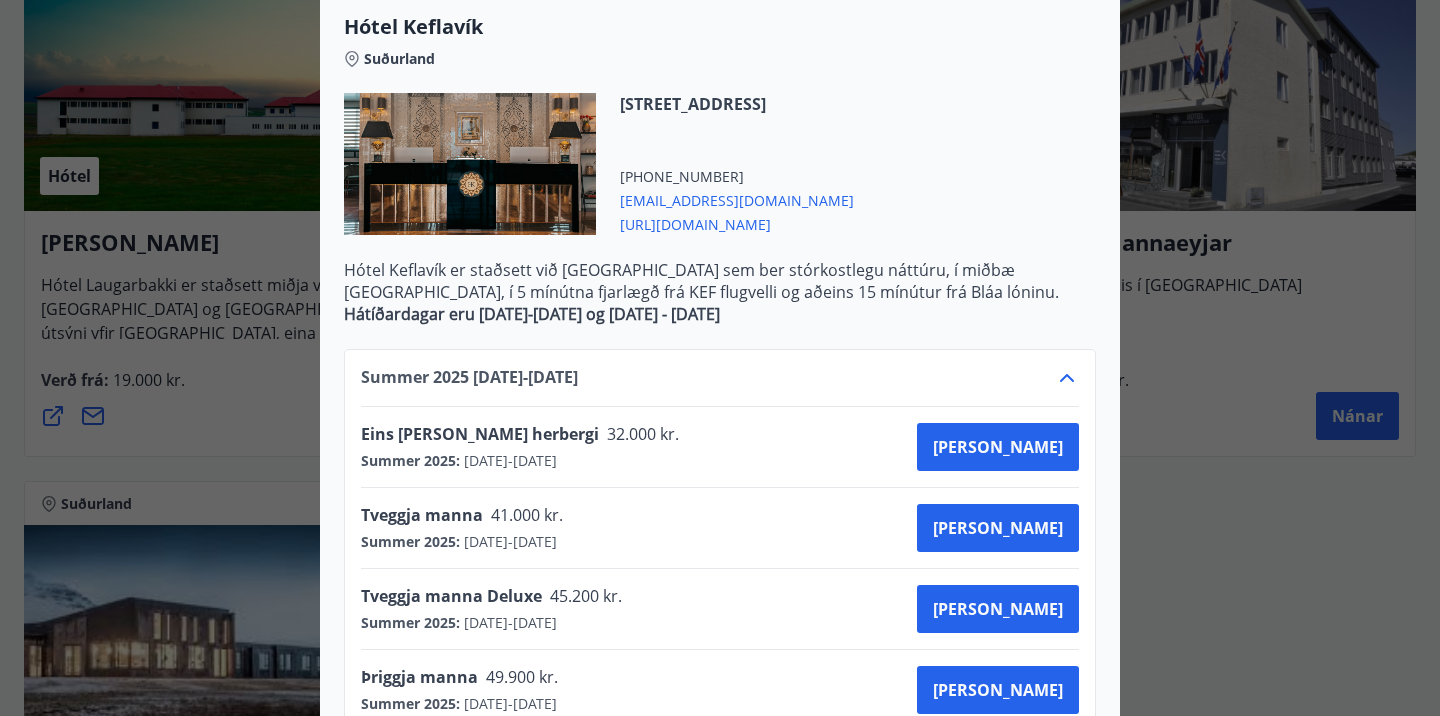 scroll, scrollTop: 727, scrollLeft: 0, axis: vertical 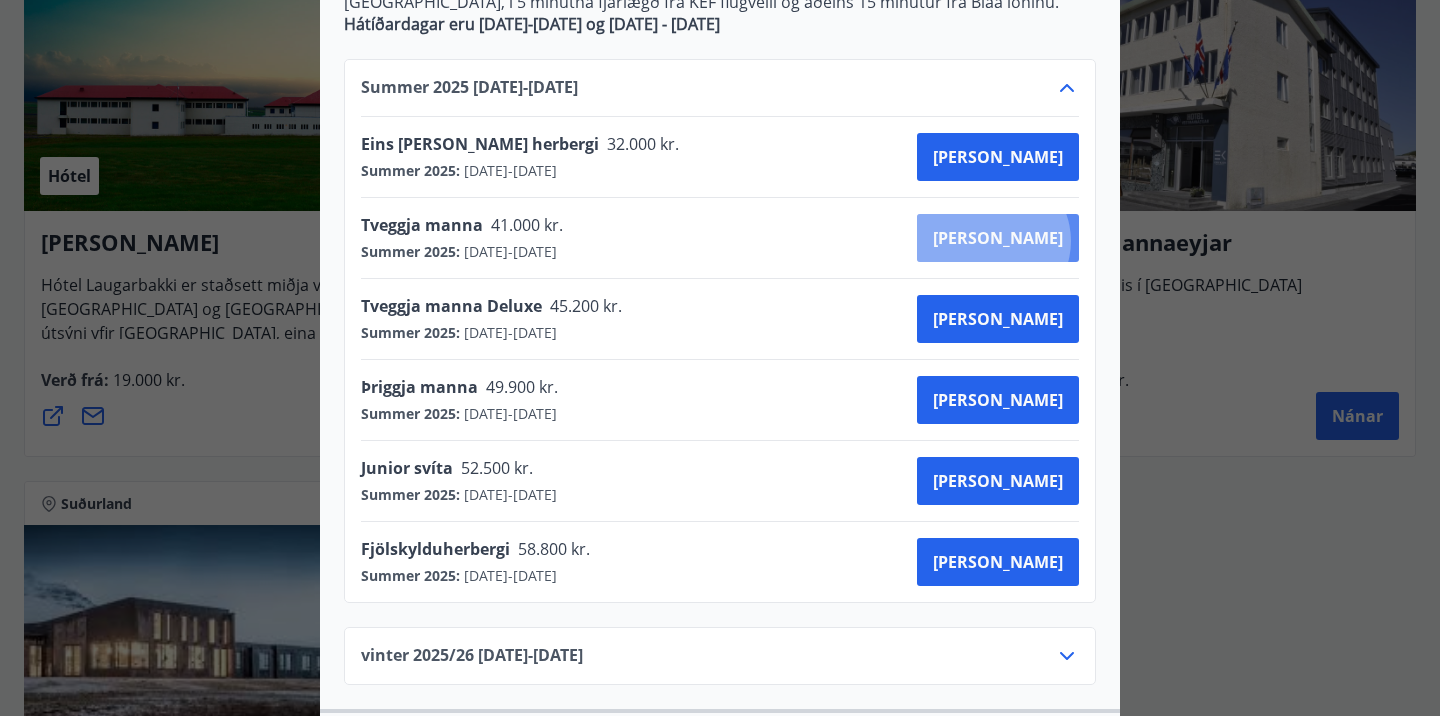 click on "Kaupa" at bounding box center [998, 238] 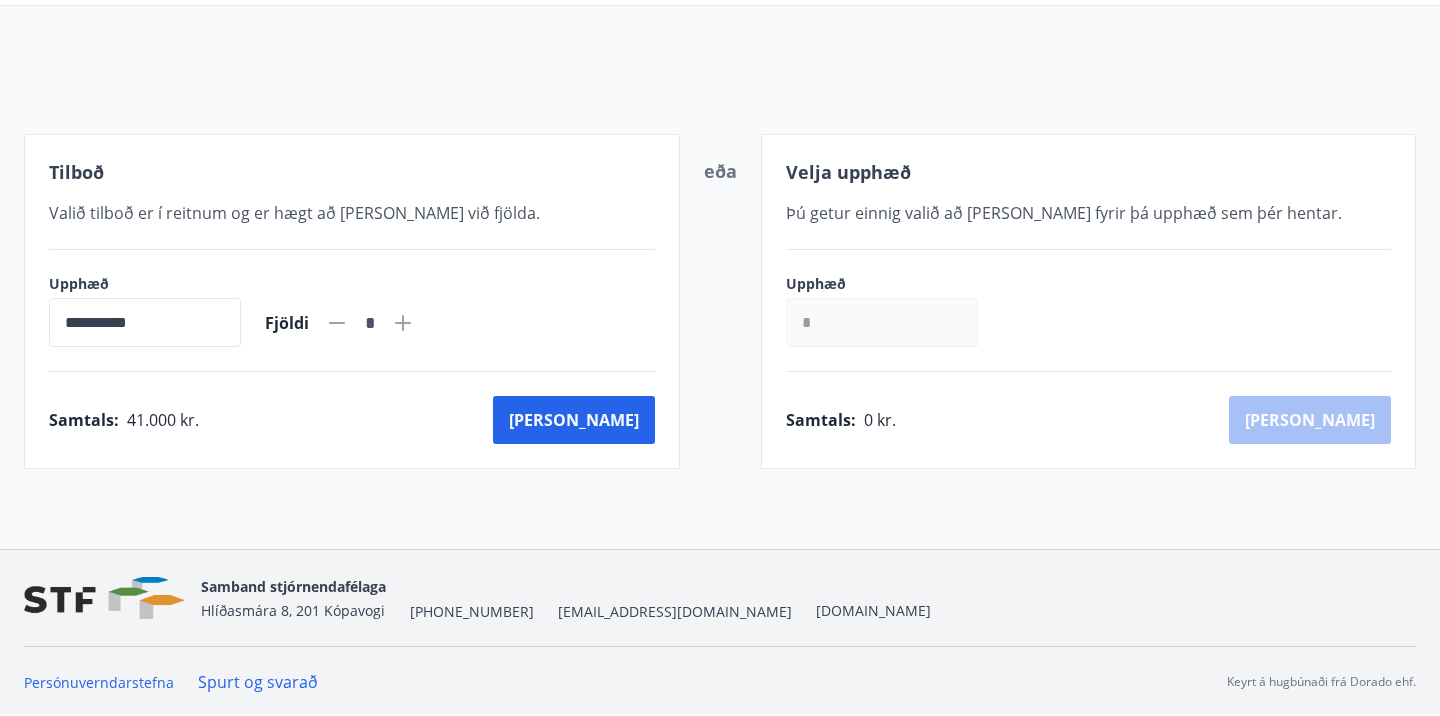scroll, scrollTop: 250, scrollLeft: 0, axis: vertical 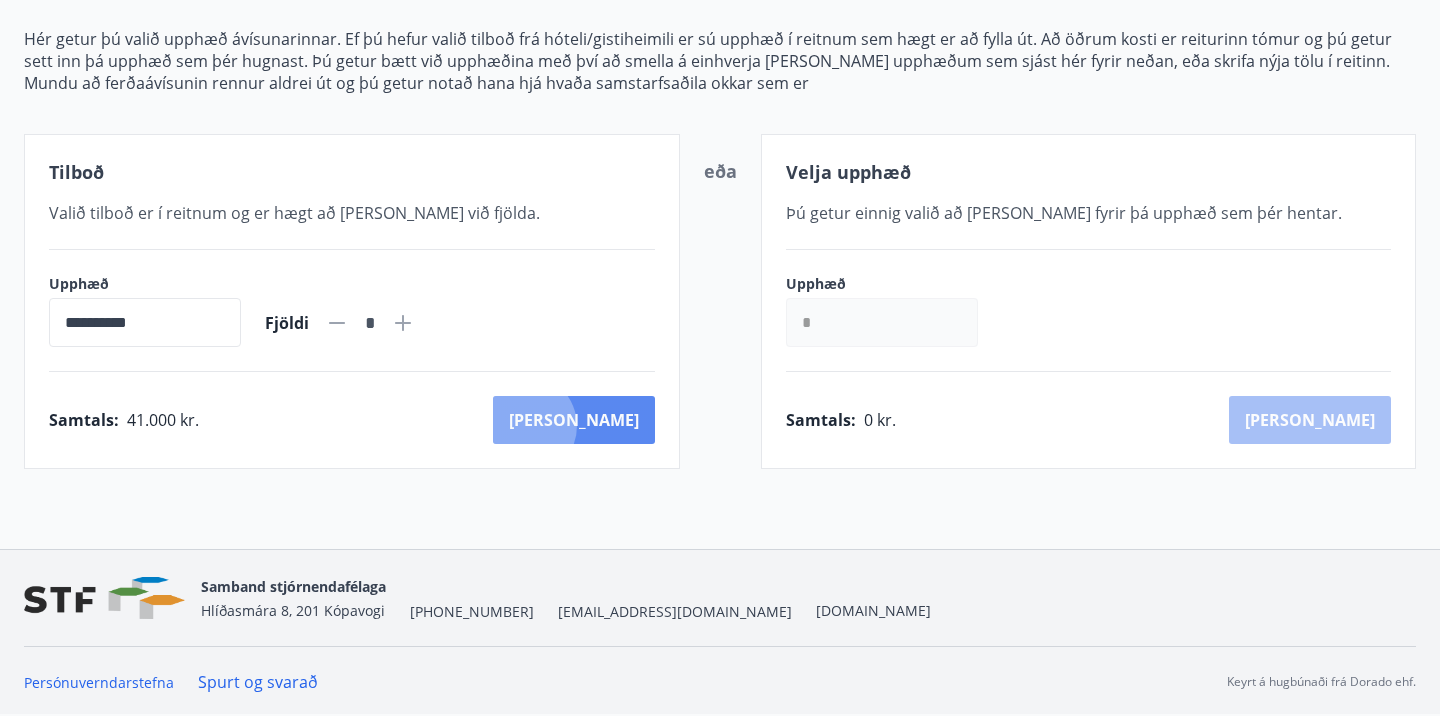 click on "Kaup" at bounding box center [574, 420] 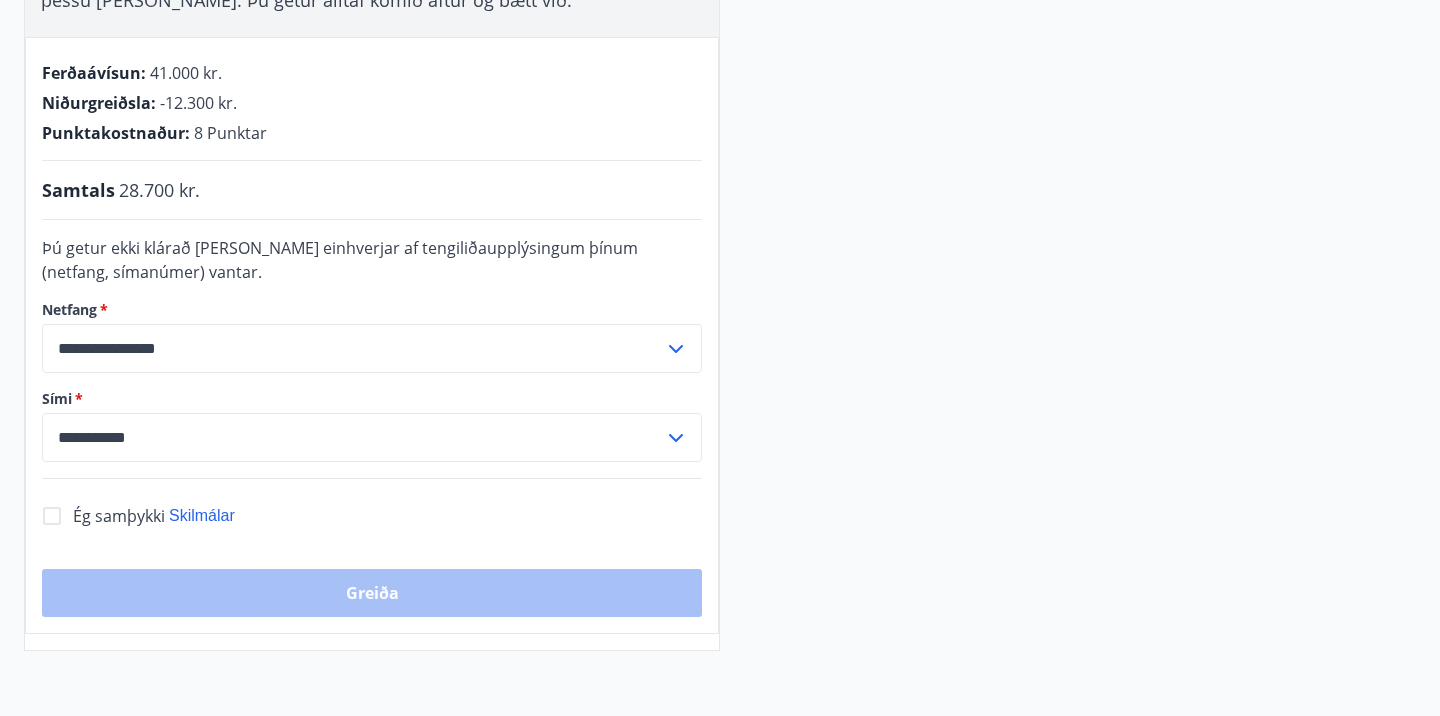 scroll, scrollTop: 0, scrollLeft: 0, axis: both 